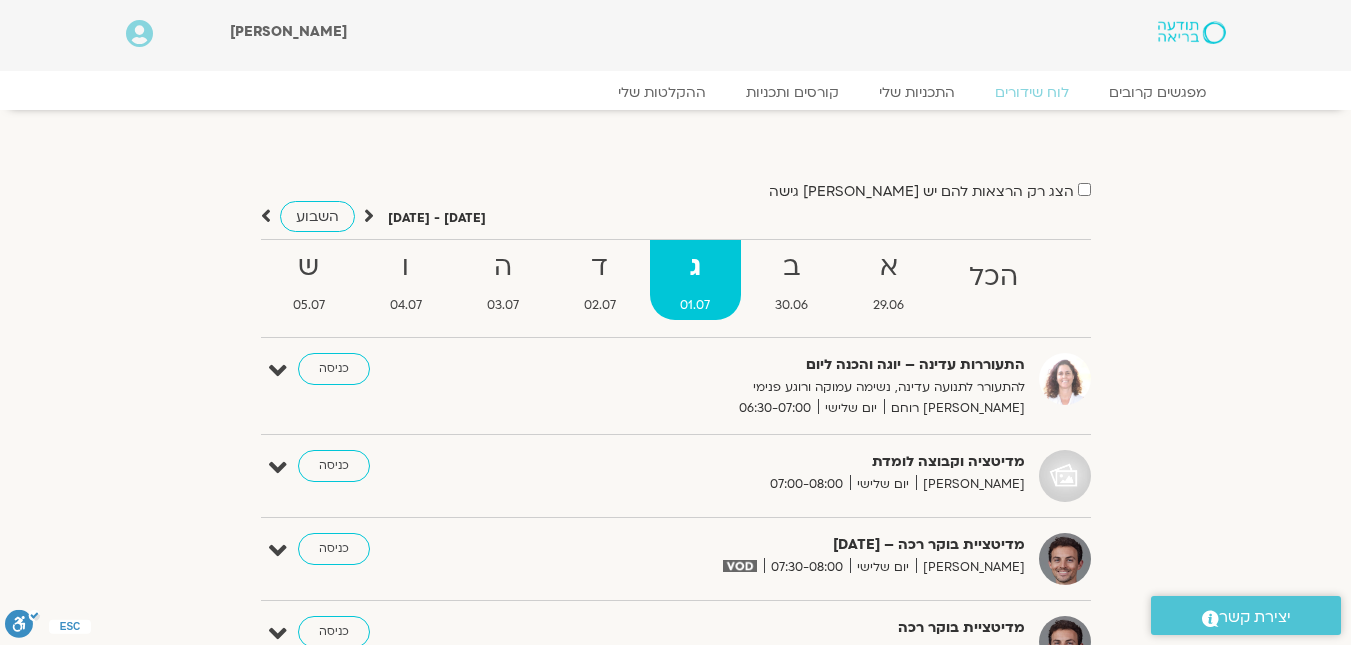 scroll, scrollTop: 1164, scrollLeft: 0, axis: vertical 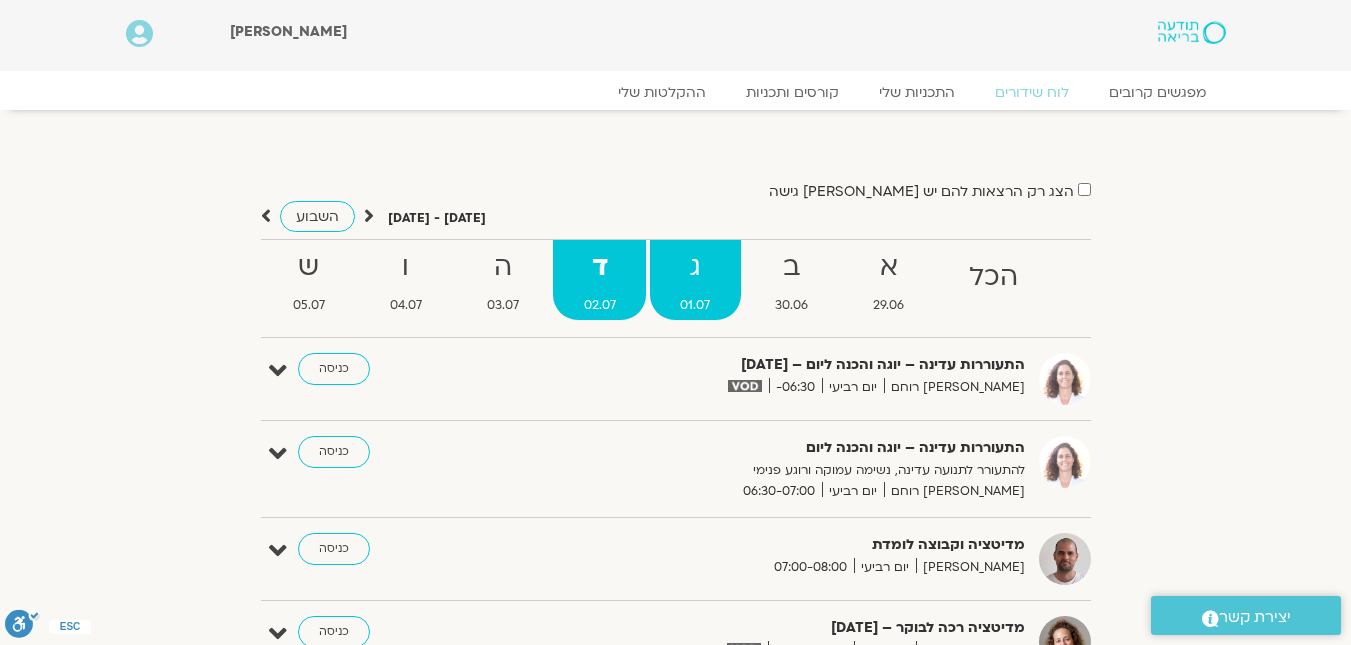 click on "ג 01.07" at bounding box center [695, 280] 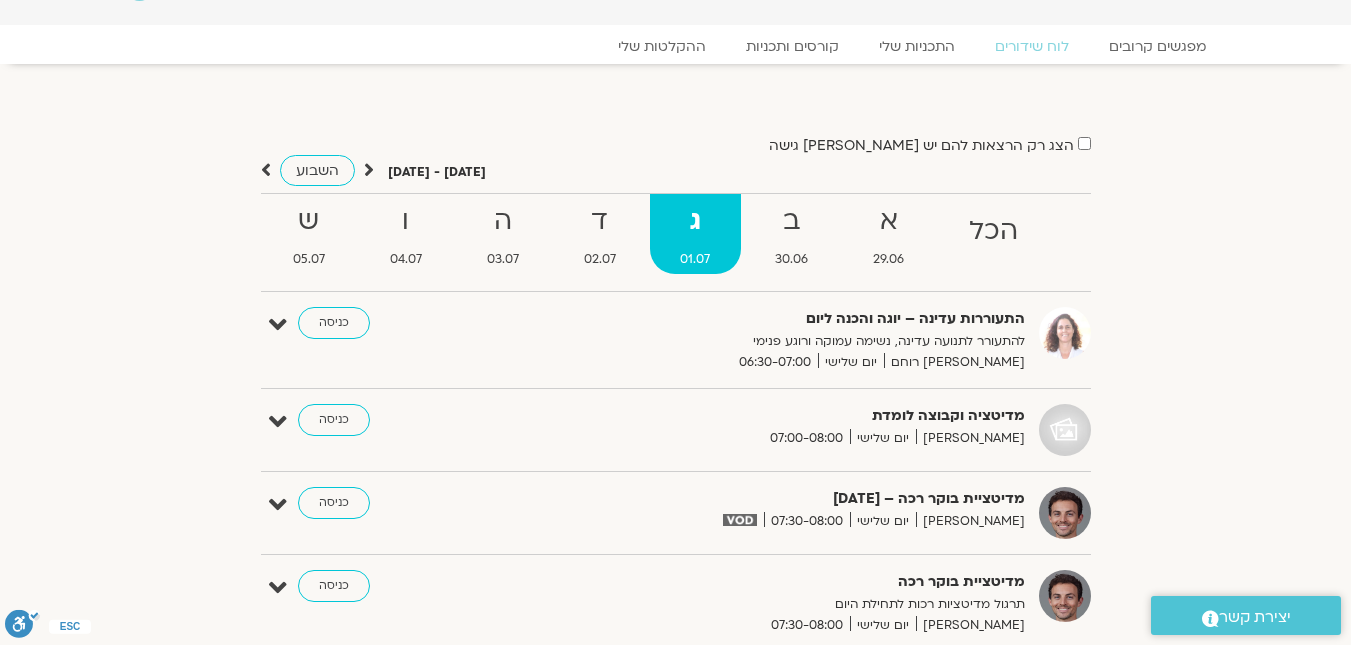 scroll, scrollTop: 0, scrollLeft: 0, axis: both 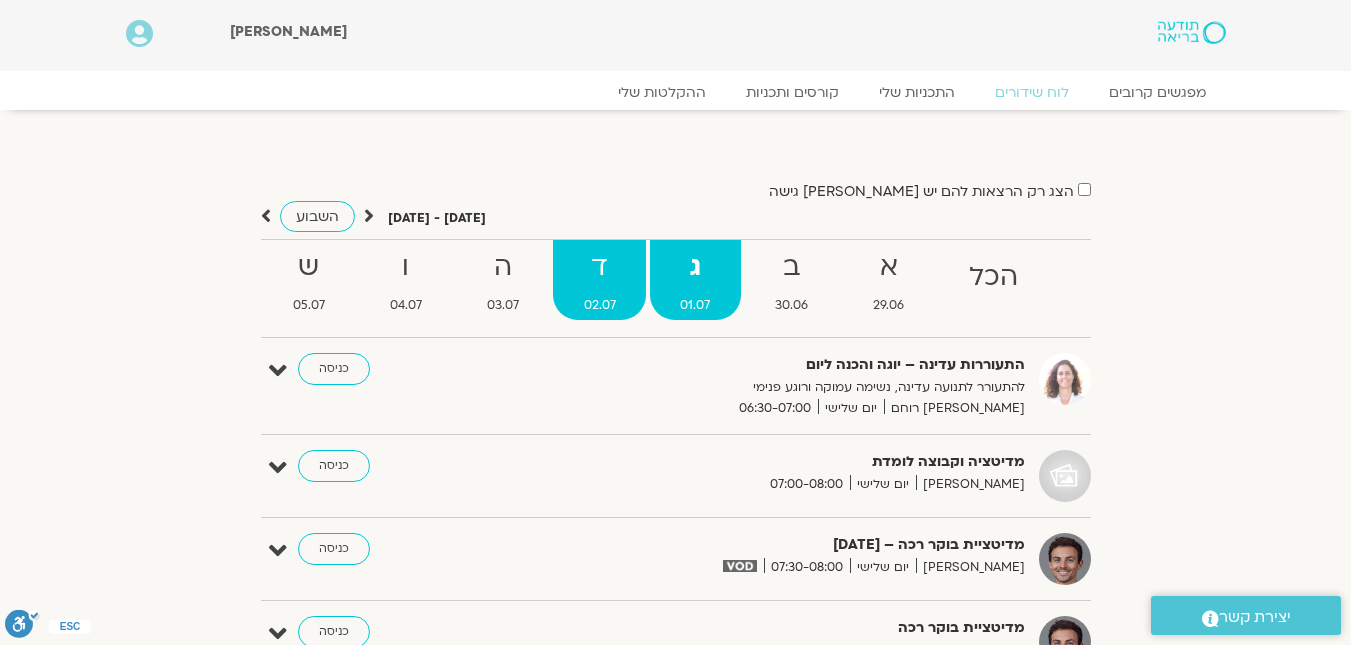 click on "02.07" at bounding box center (599, 305) 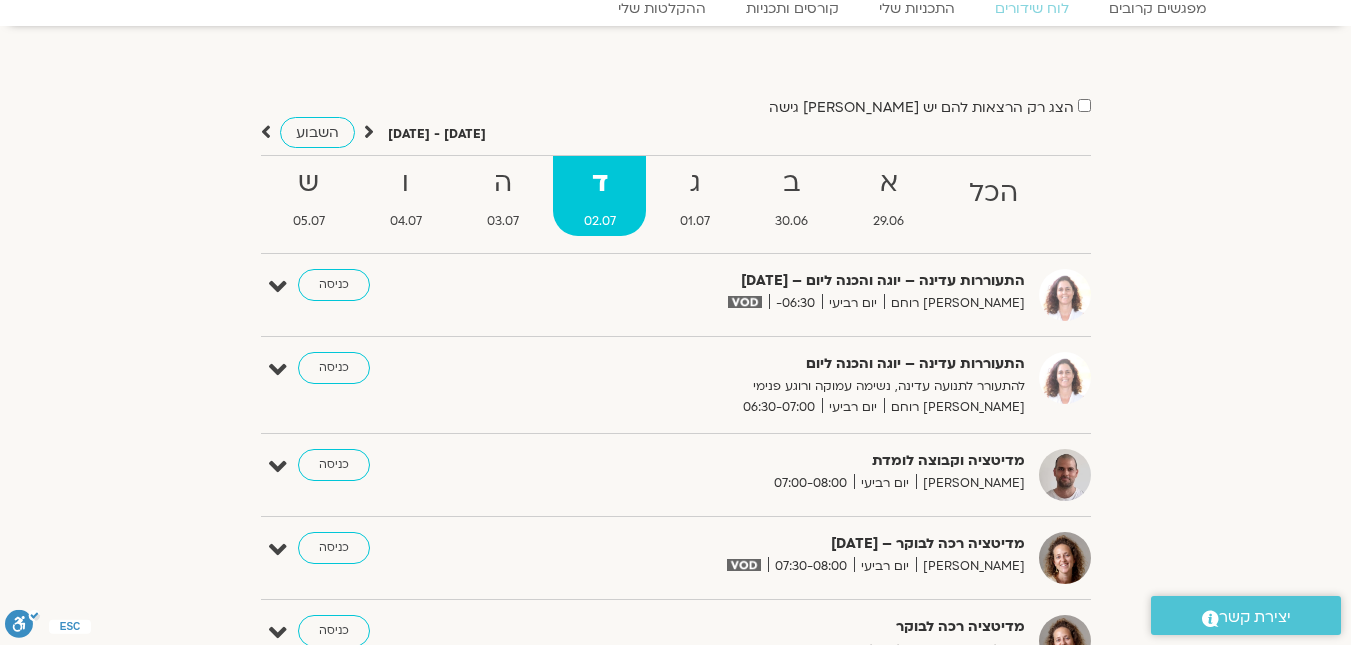 scroll, scrollTop: 200, scrollLeft: 0, axis: vertical 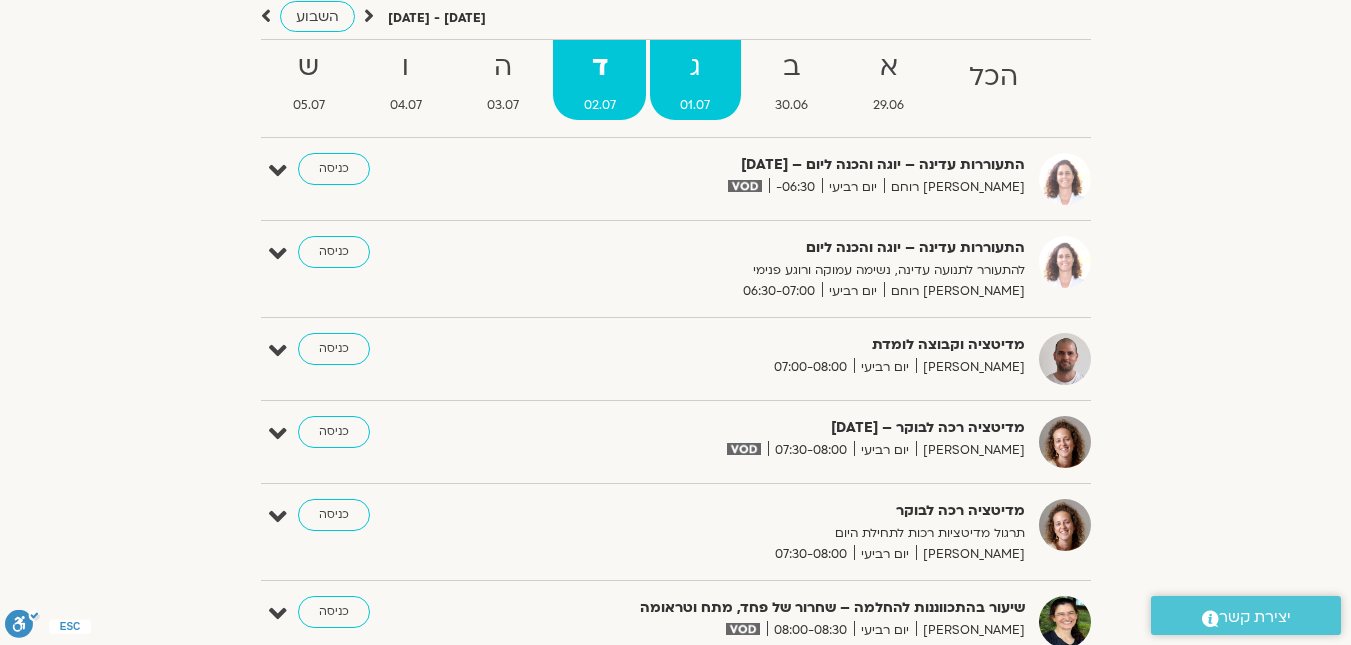 click on "ג" at bounding box center (695, 67) 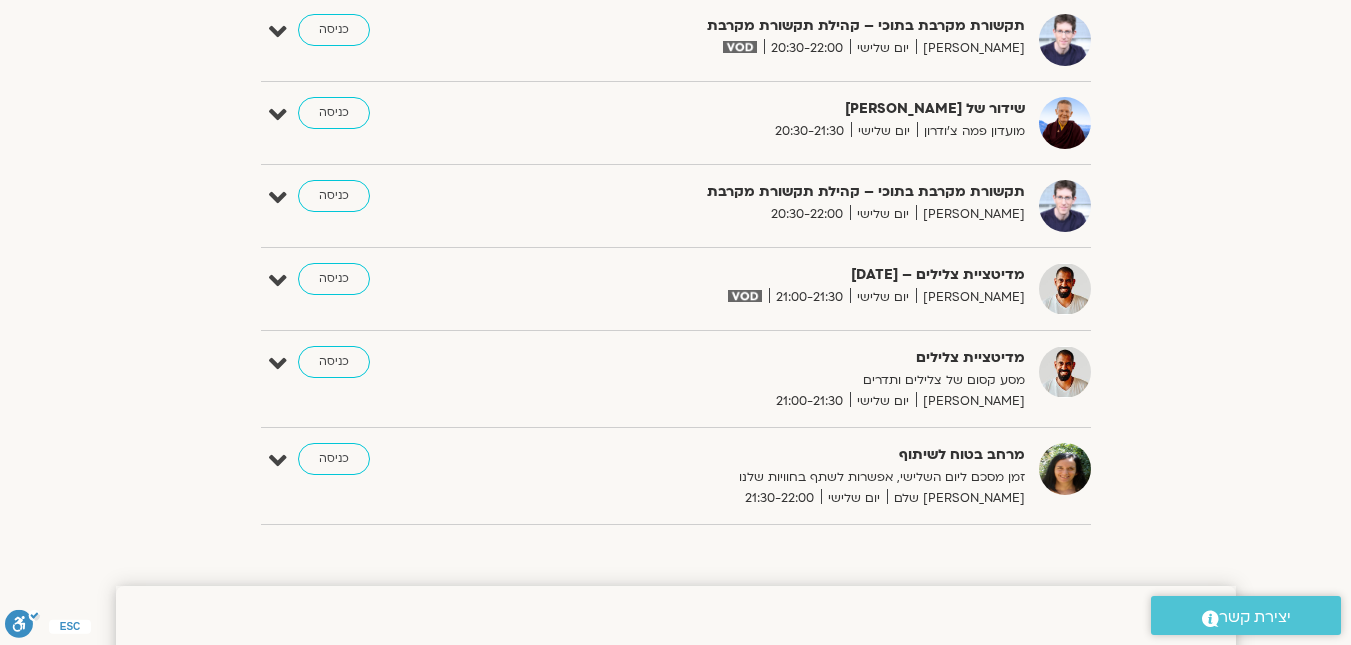scroll, scrollTop: 2900, scrollLeft: 0, axis: vertical 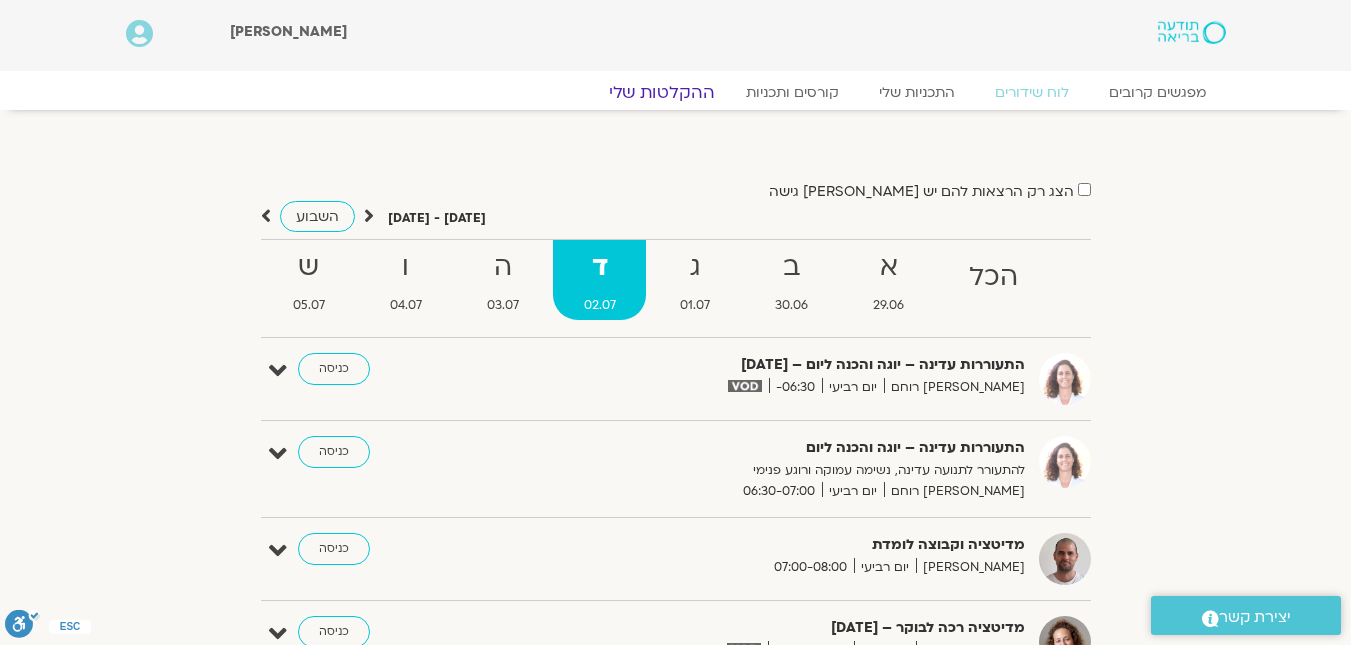click on "ההקלטות שלי" 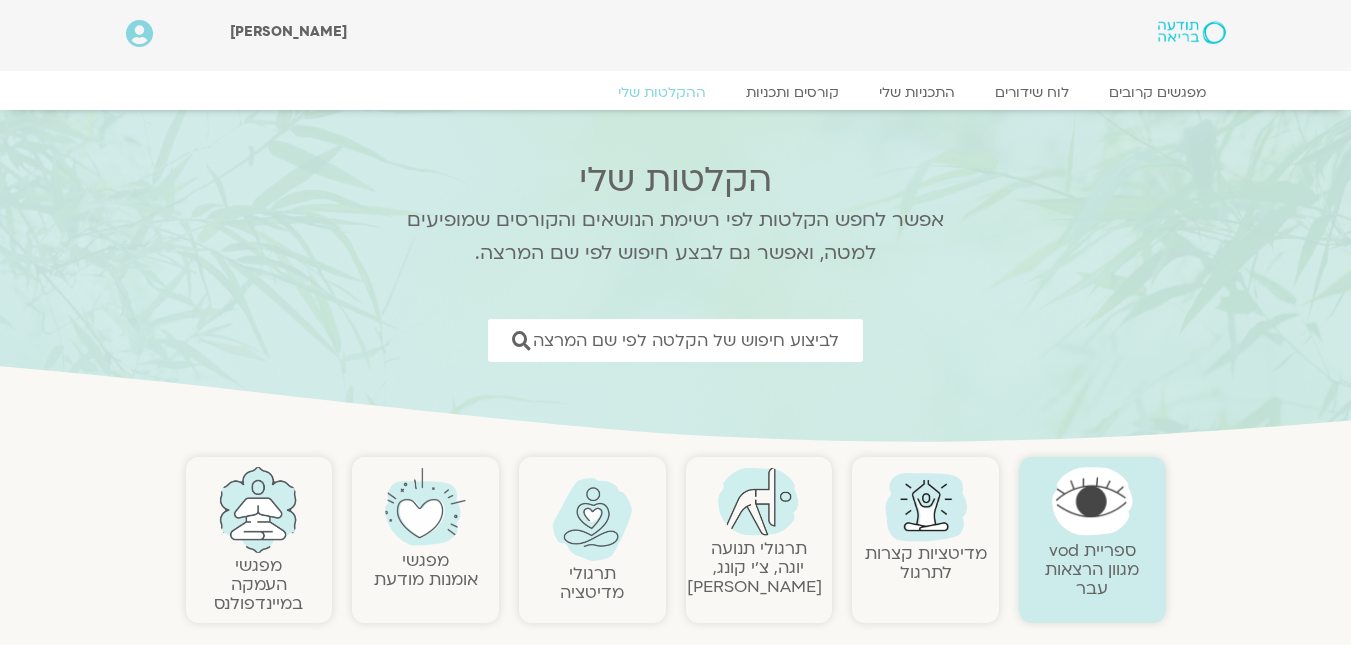 scroll, scrollTop: 0, scrollLeft: 0, axis: both 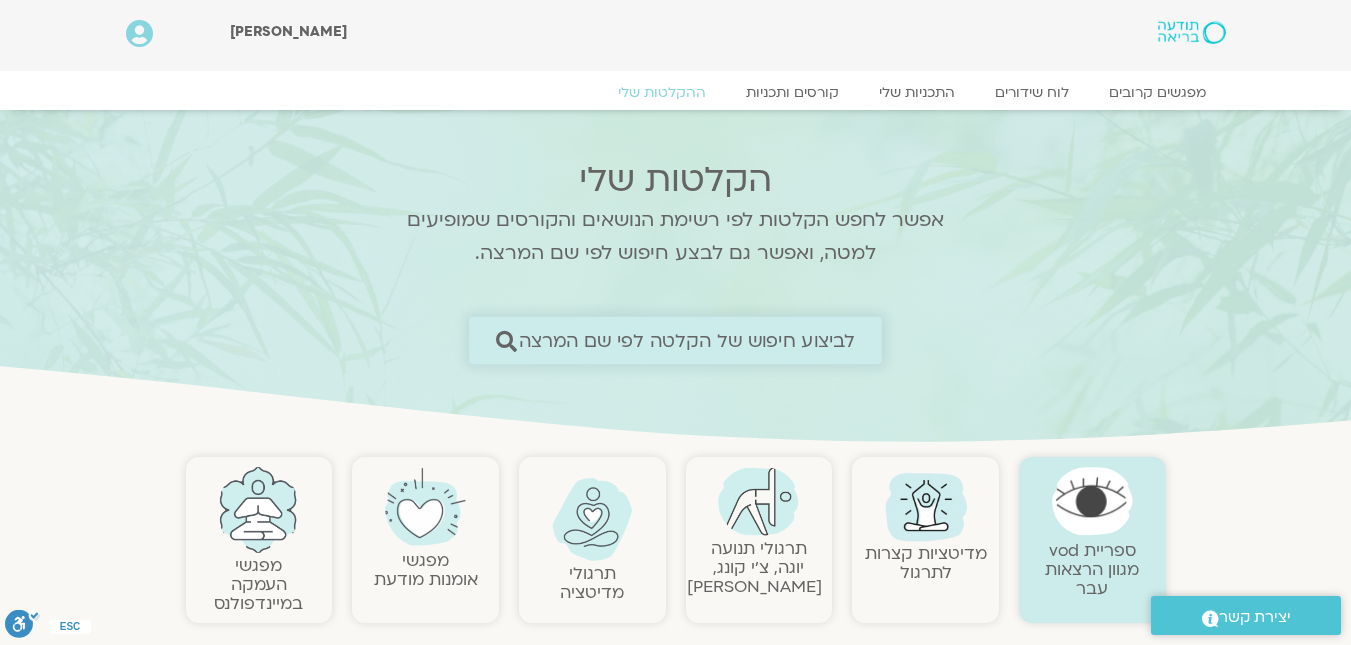 click on "לביצוע חיפוש של הקלטה לפי שם המרצה" at bounding box center [687, 340] 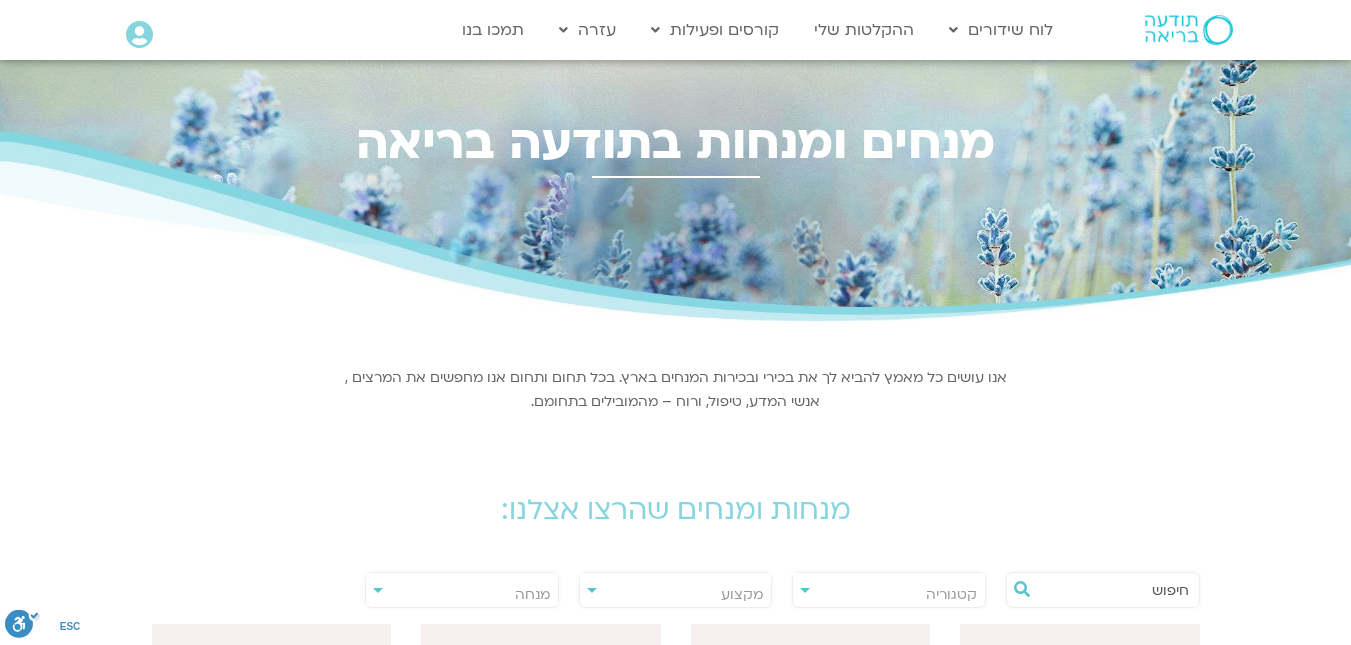 scroll, scrollTop: 0, scrollLeft: 0, axis: both 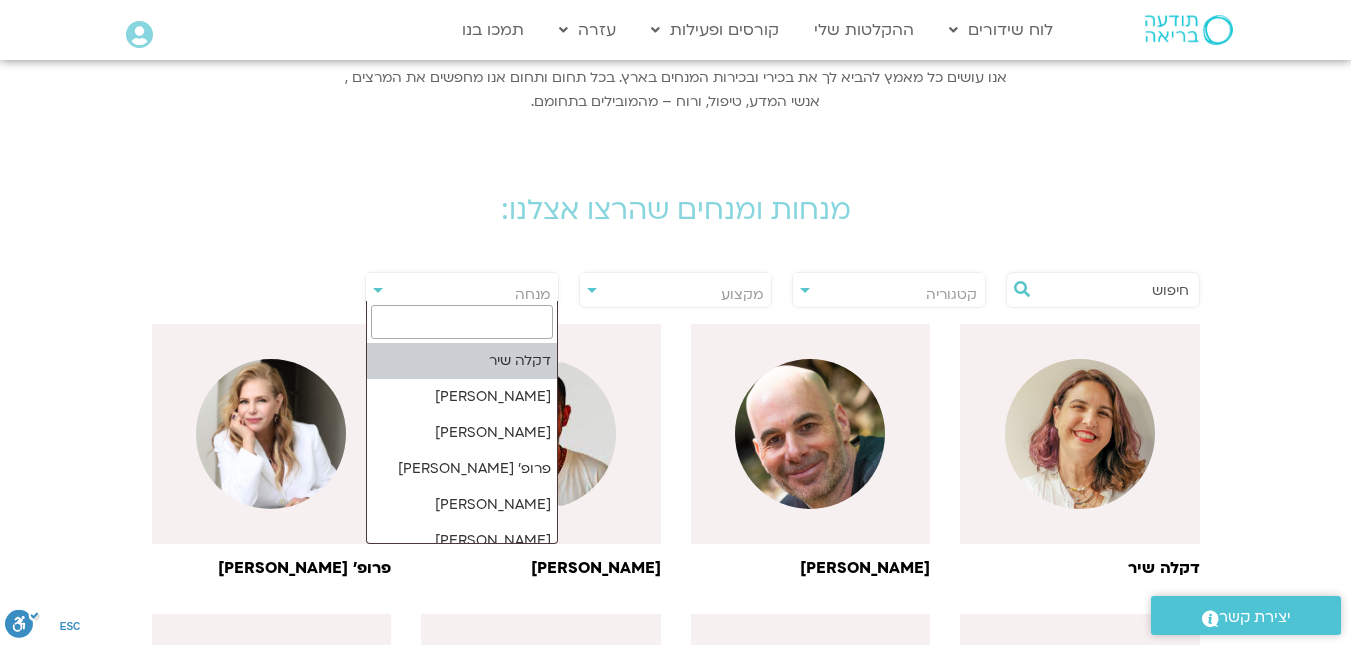click on "דלג לתוכן
Main Menu
לוח שידורים לוח שידורים יומי תכניה שבועית מפגשי תמיכה לאור המצב ההקלטות שלי קורסים ופעילות התכניות שלי הרשמה לקורסים עזרה שאלות נפוצות צרו קשר תמכו בנו
Main Menu
אזור אישי
הזמנות
התנתקות
פרטי המורה
הוספת אירוע" at bounding box center (675, 778) 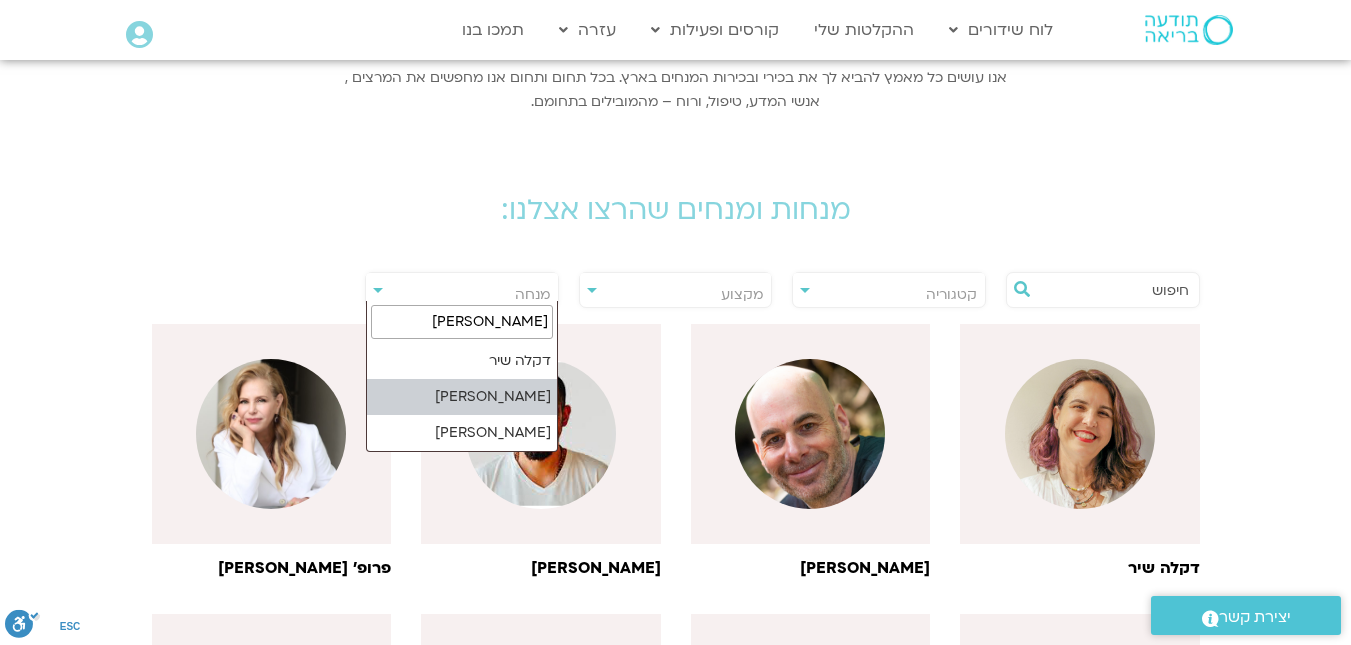 type on "[PERSON_NAME]" 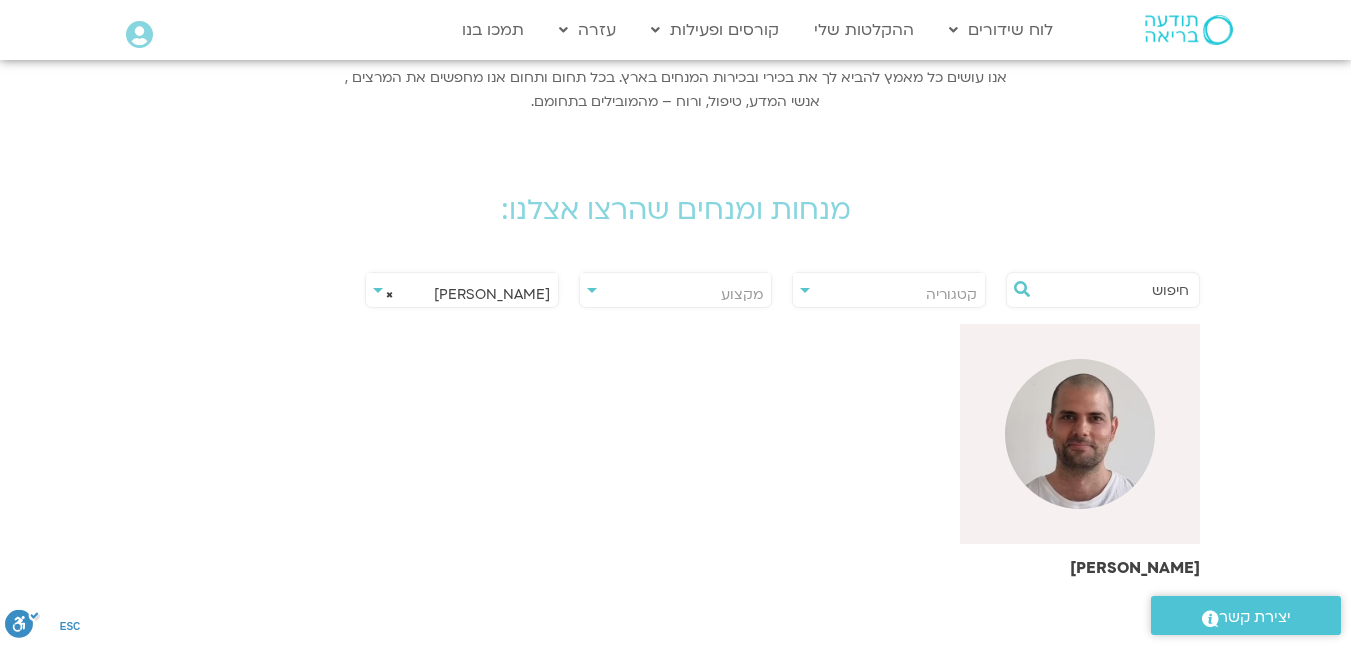 click at bounding box center (1080, 434) 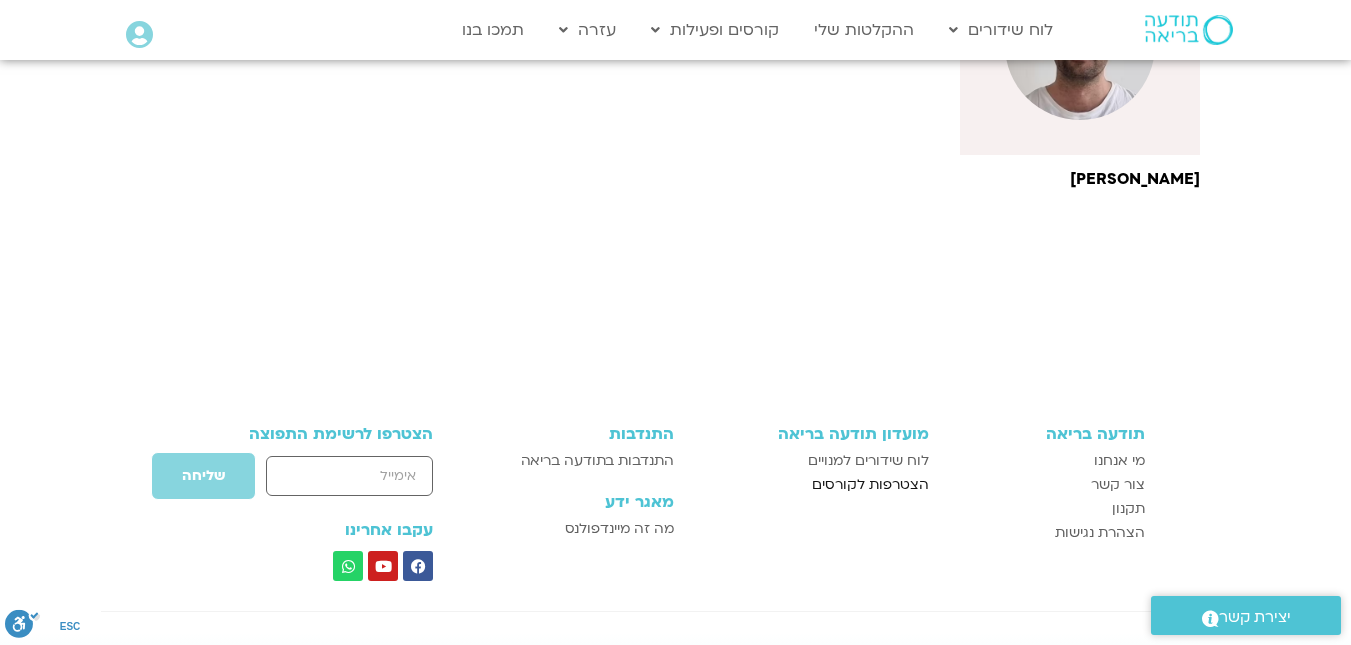scroll, scrollTop: 700, scrollLeft: 0, axis: vertical 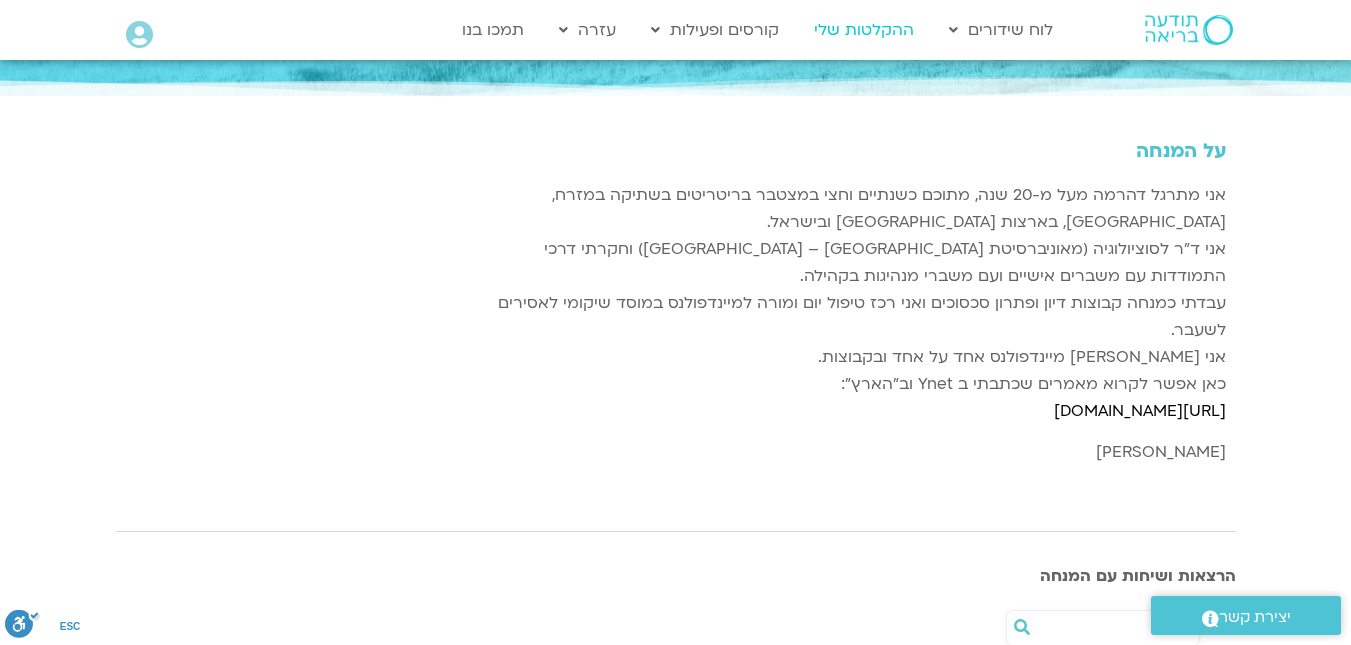 click on "ההקלטות שלי" at bounding box center (864, 30) 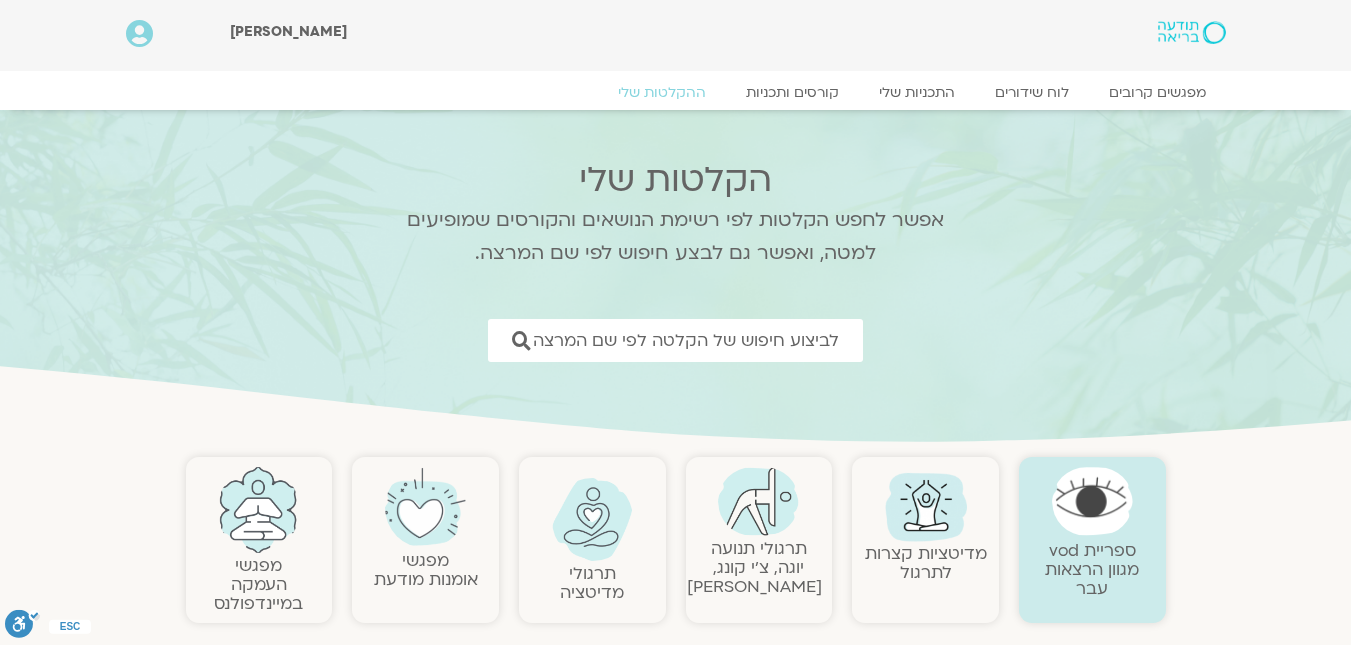 scroll, scrollTop: 0, scrollLeft: 0, axis: both 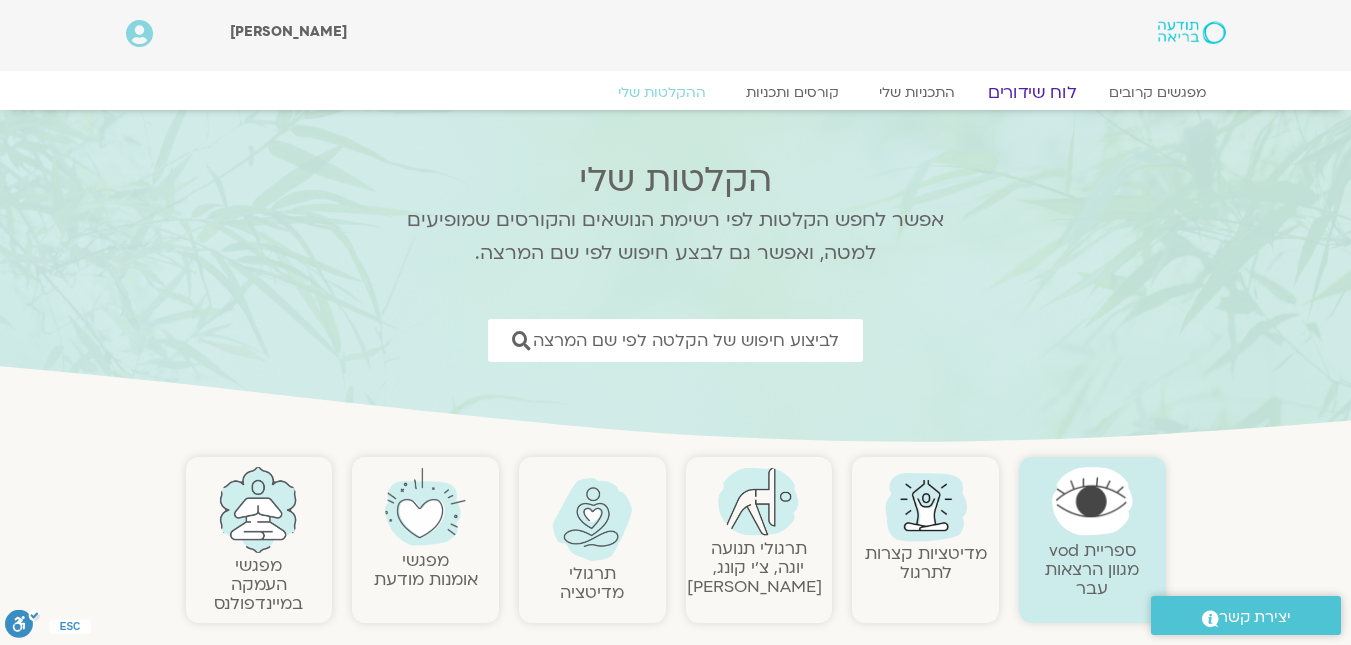 click on "לוח שידורים" 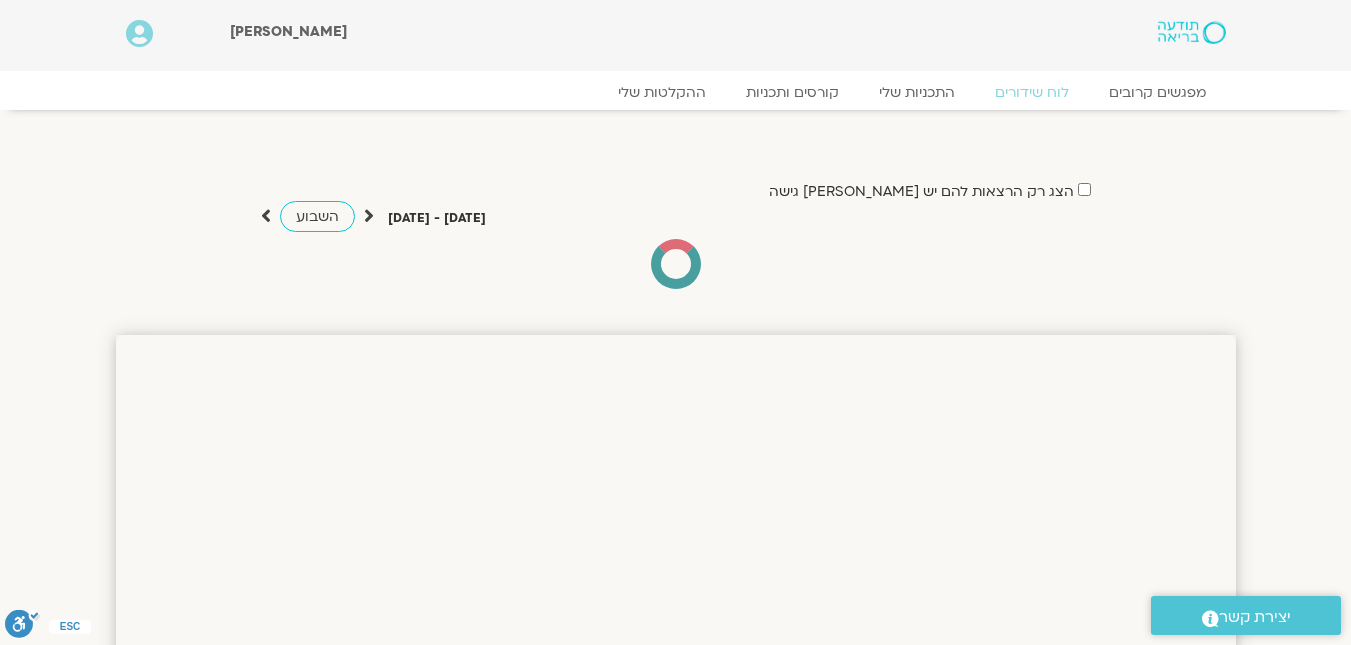 scroll, scrollTop: 0, scrollLeft: 0, axis: both 